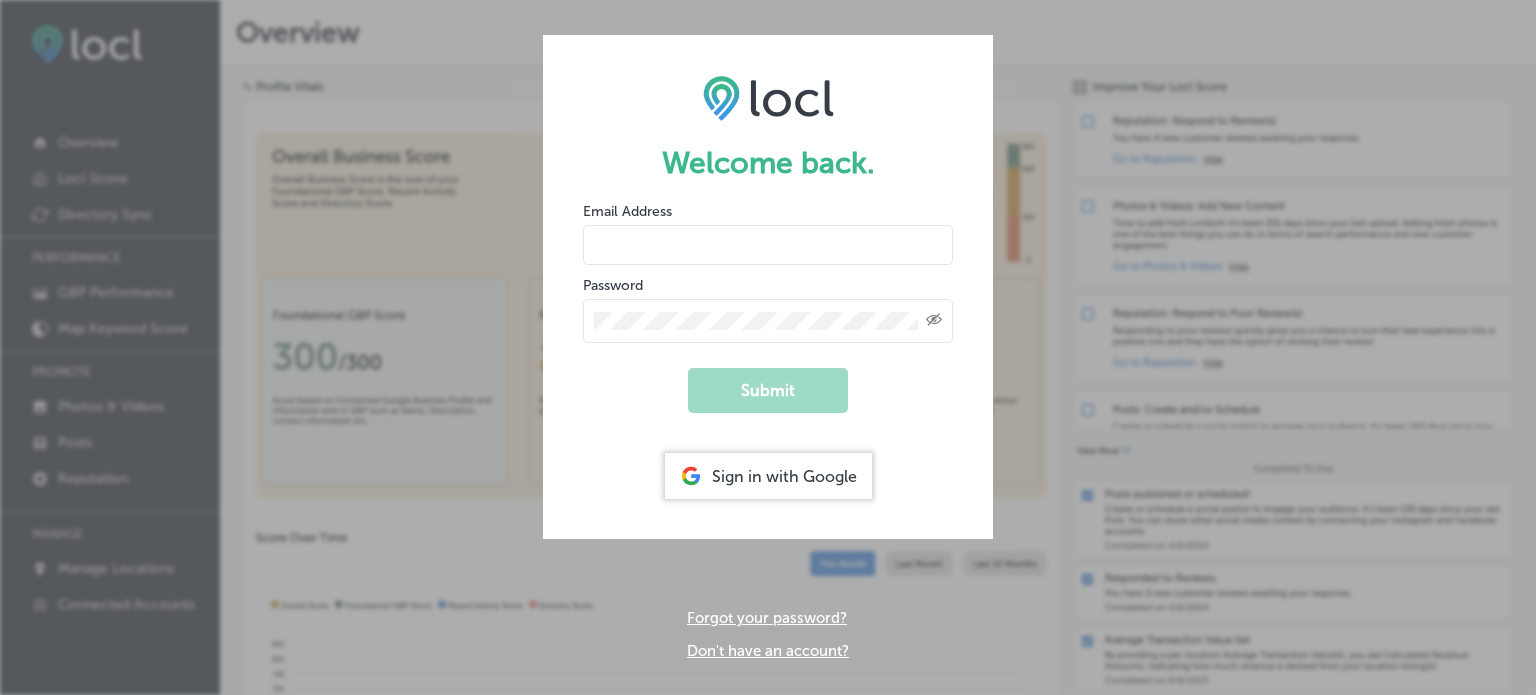 scroll, scrollTop: 0, scrollLeft: 0, axis: both 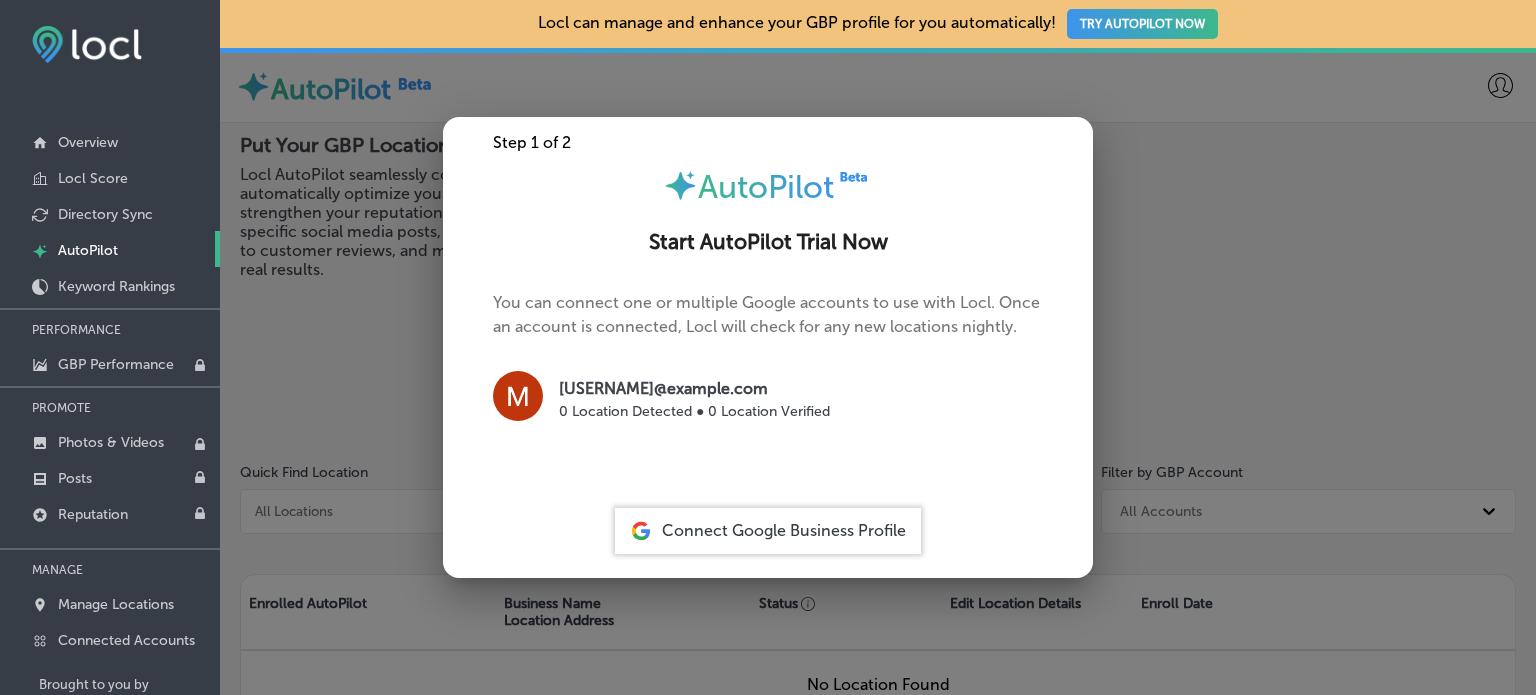 click at bounding box center [768, 347] 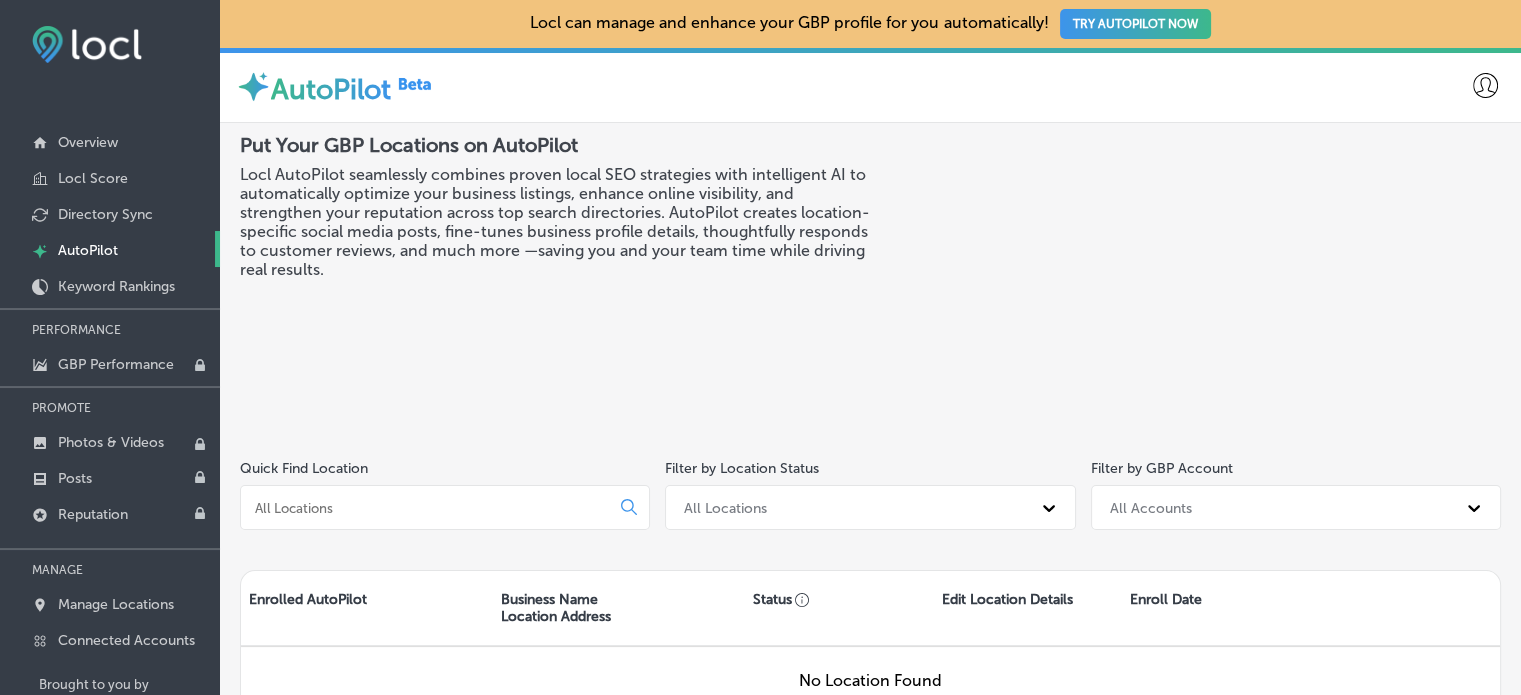 scroll, scrollTop: 53, scrollLeft: 0, axis: vertical 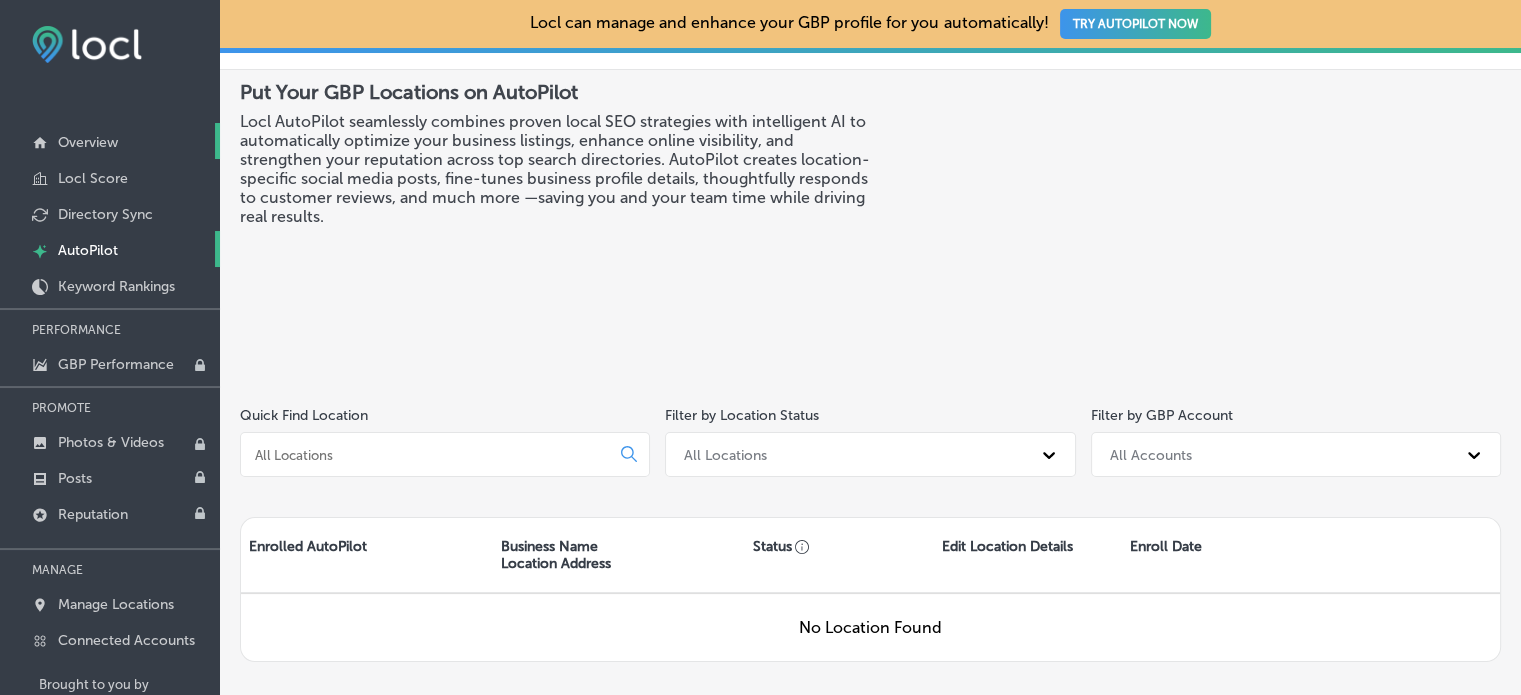 click on "Overview" at bounding box center [88, 142] 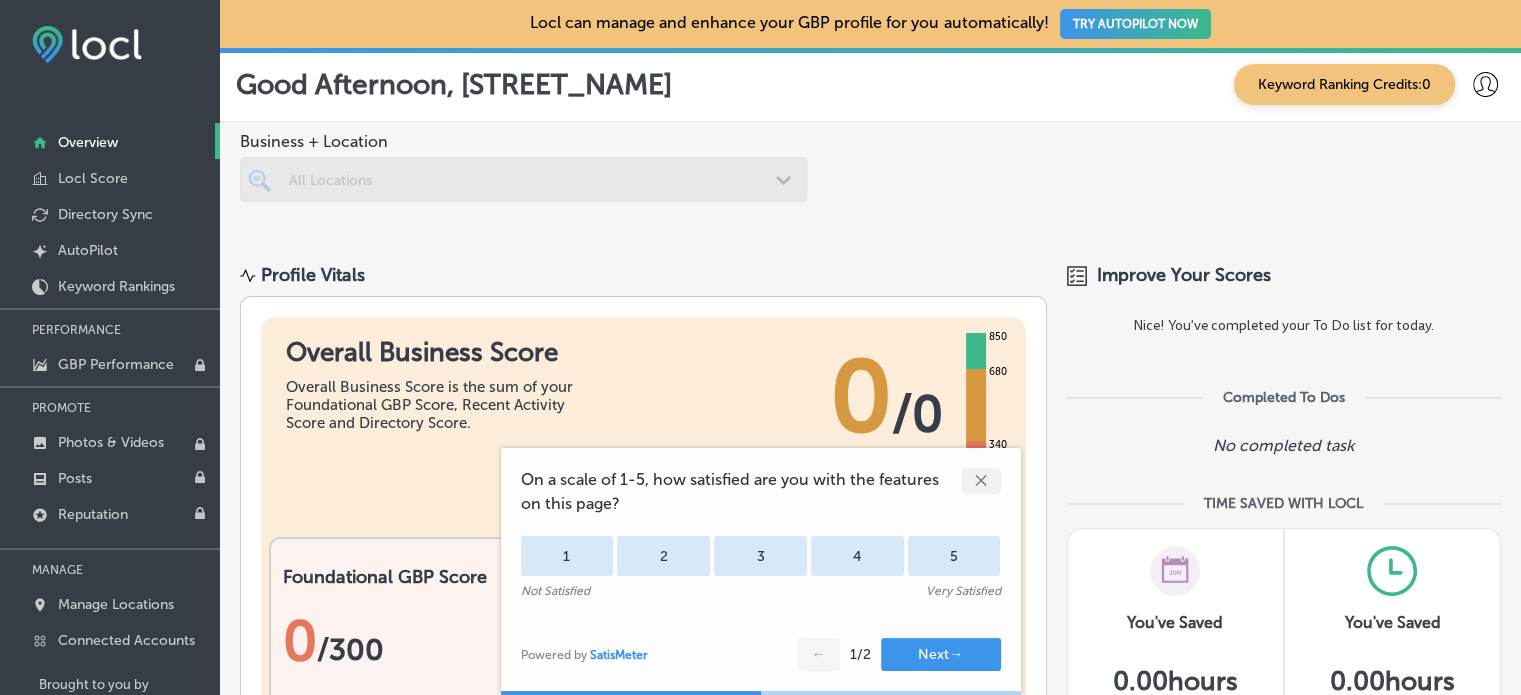 click 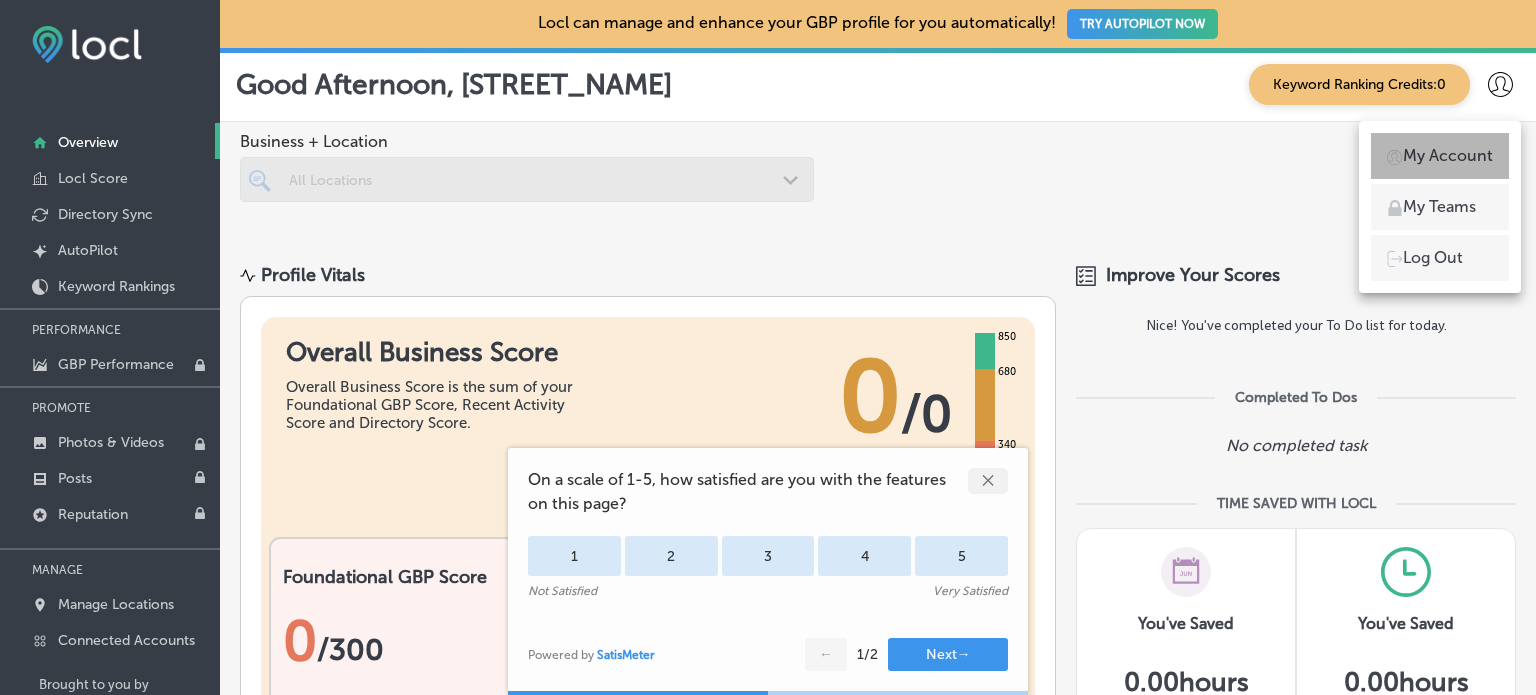 click on "My Account" at bounding box center (1448, 156) 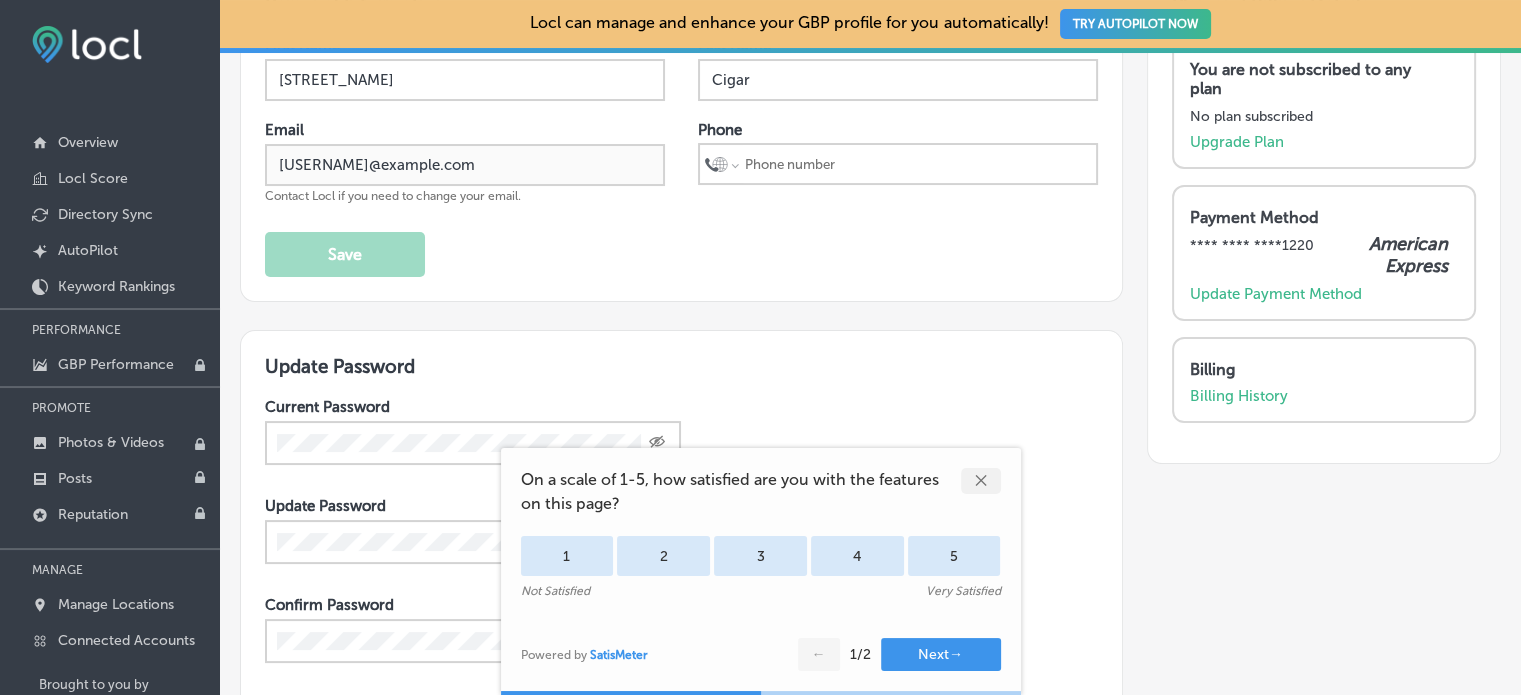 scroll, scrollTop: 166, scrollLeft: 0, axis: vertical 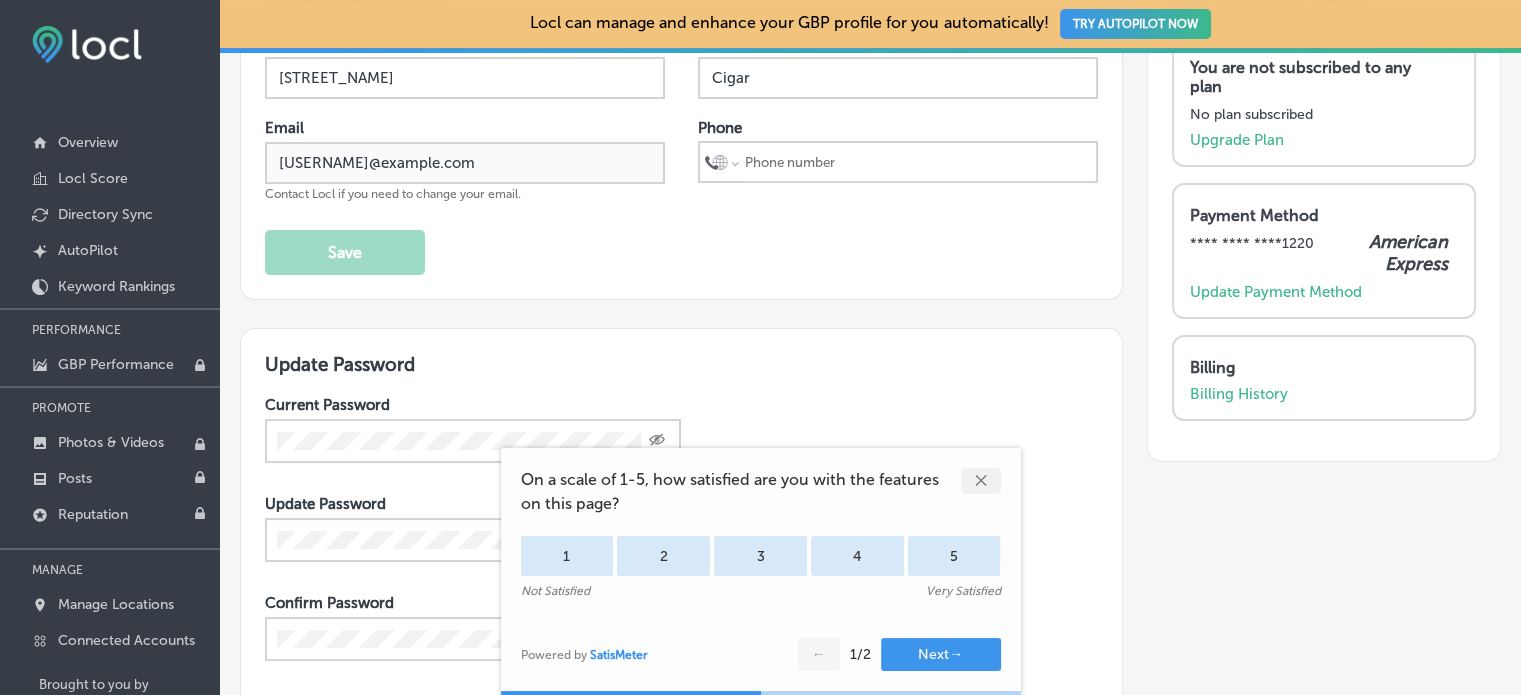 click on "✕" at bounding box center [981, 481] 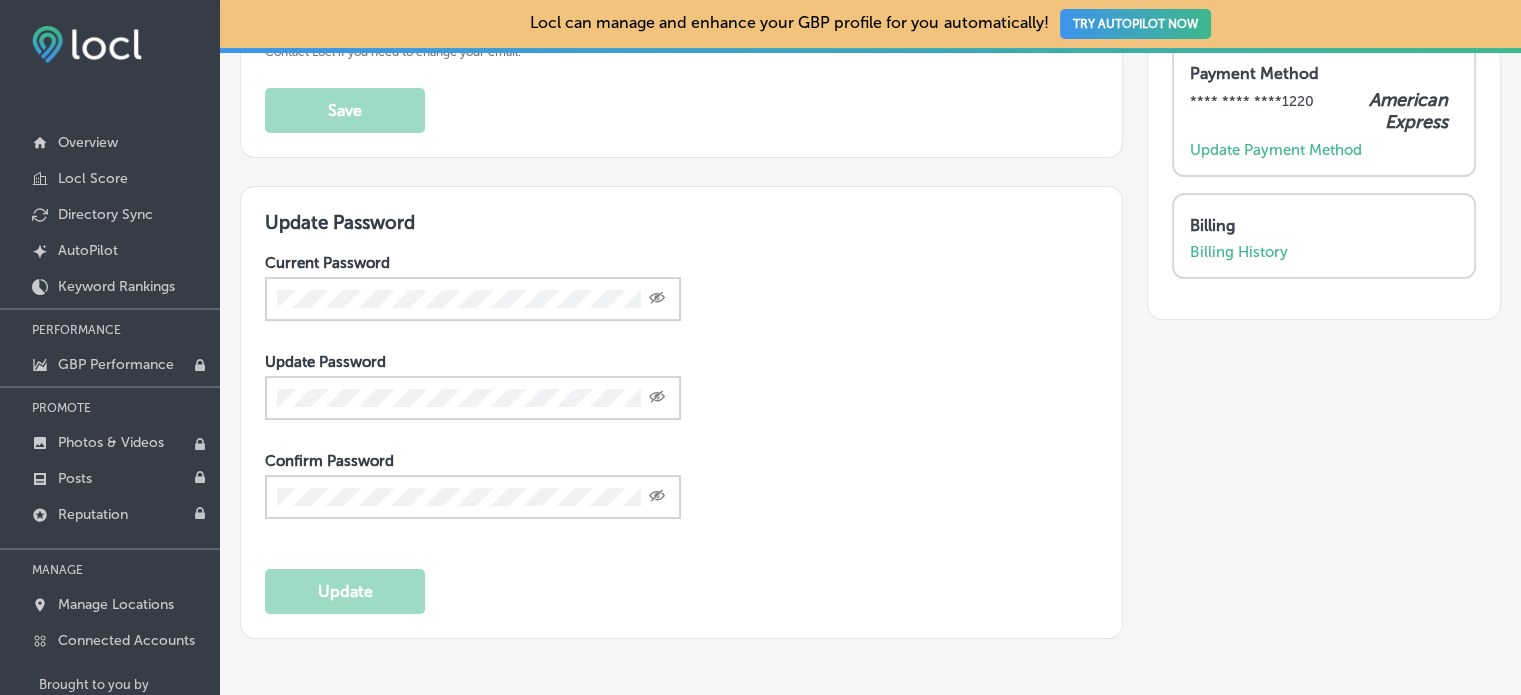 scroll, scrollTop: 317, scrollLeft: 0, axis: vertical 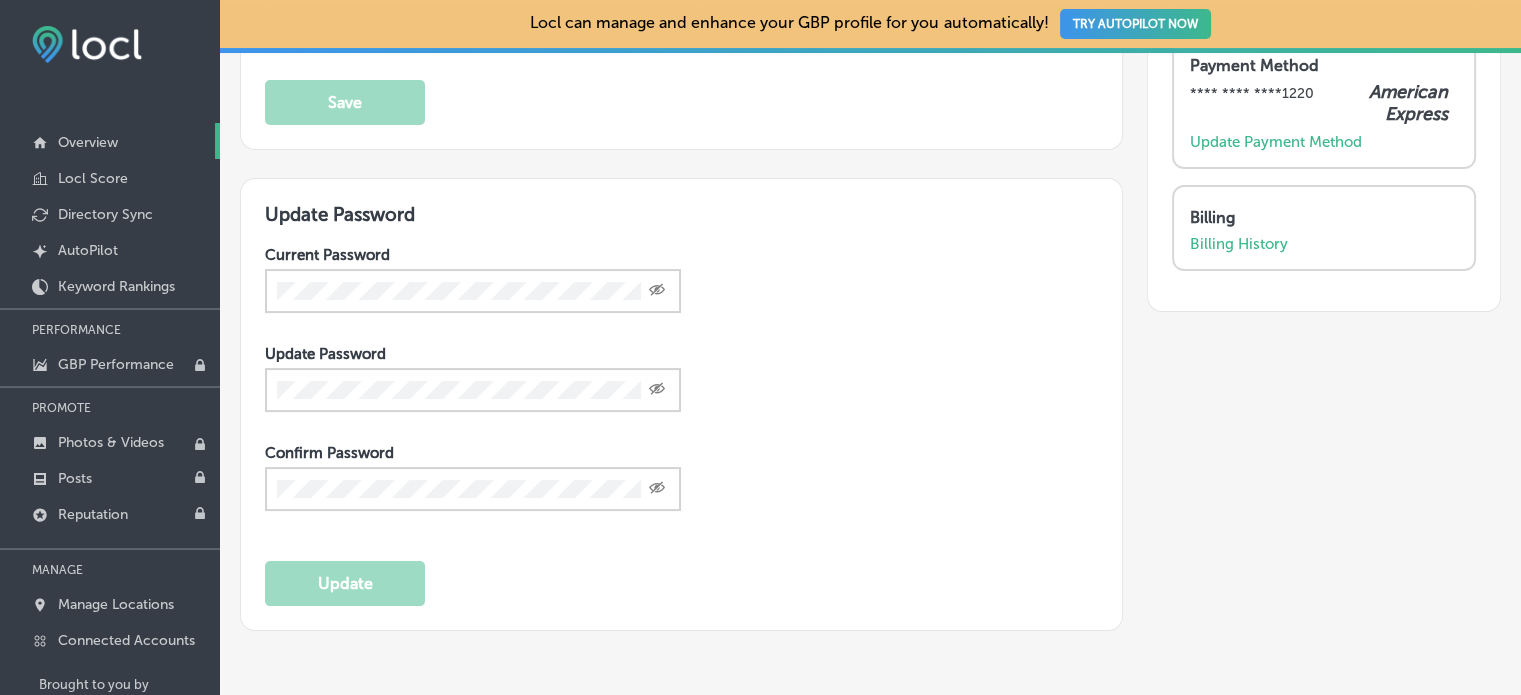 click on "Overview" at bounding box center [110, 141] 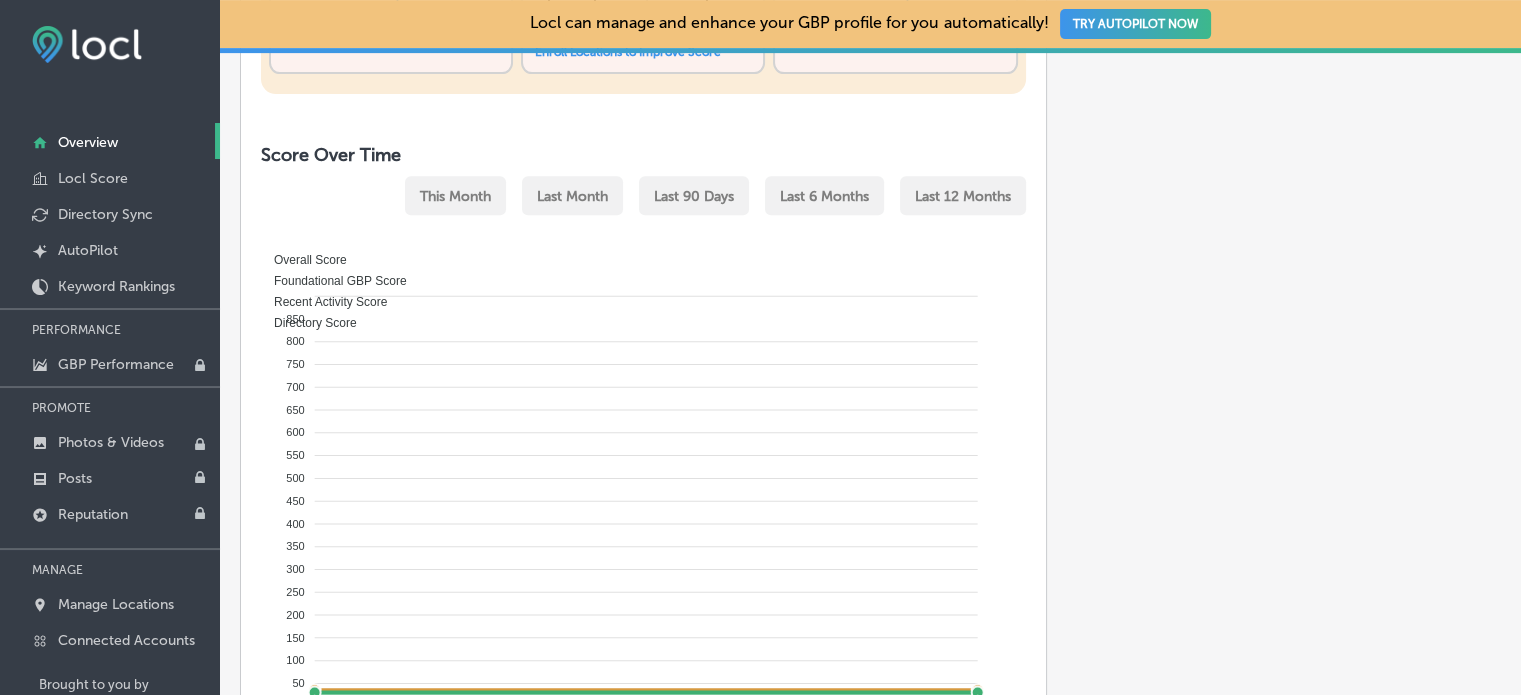 scroll, scrollTop: 818, scrollLeft: 0, axis: vertical 